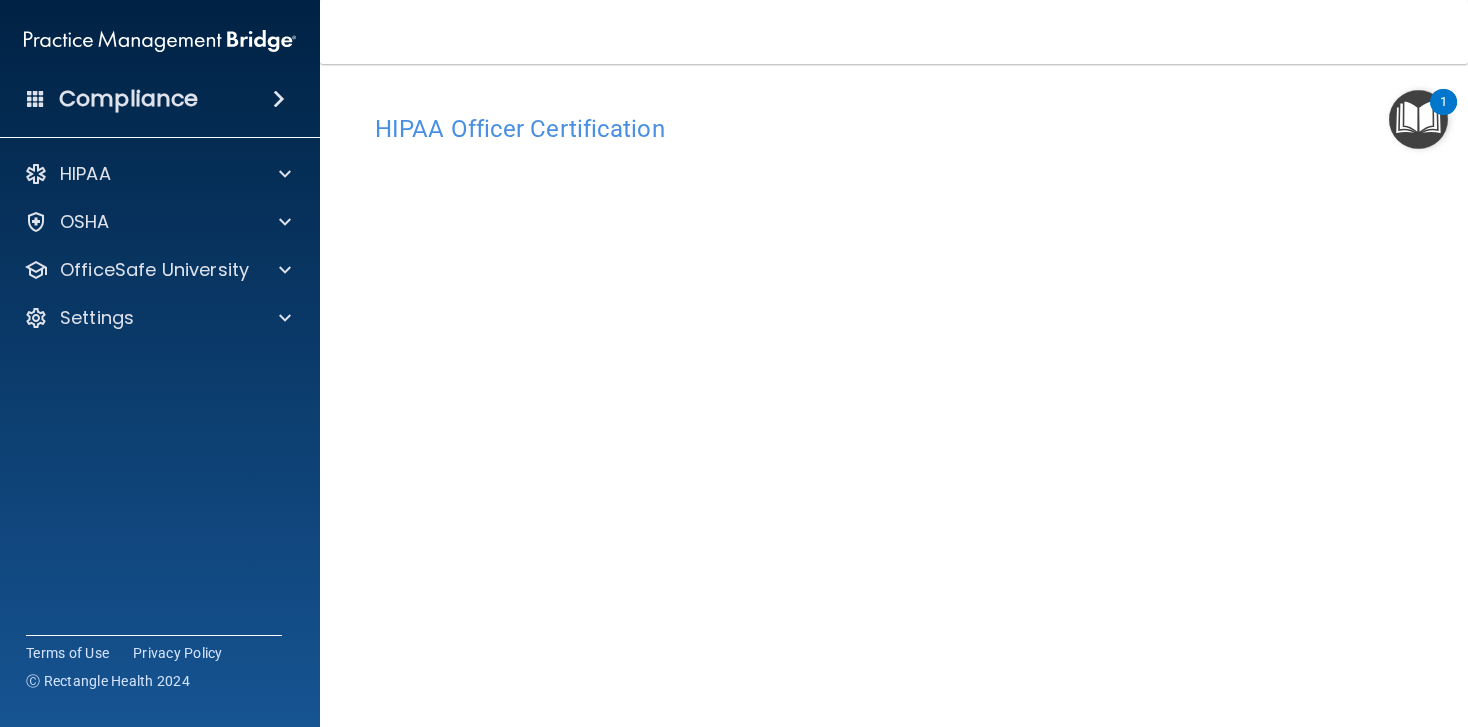 scroll, scrollTop: 0, scrollLeft: 0, axis: both 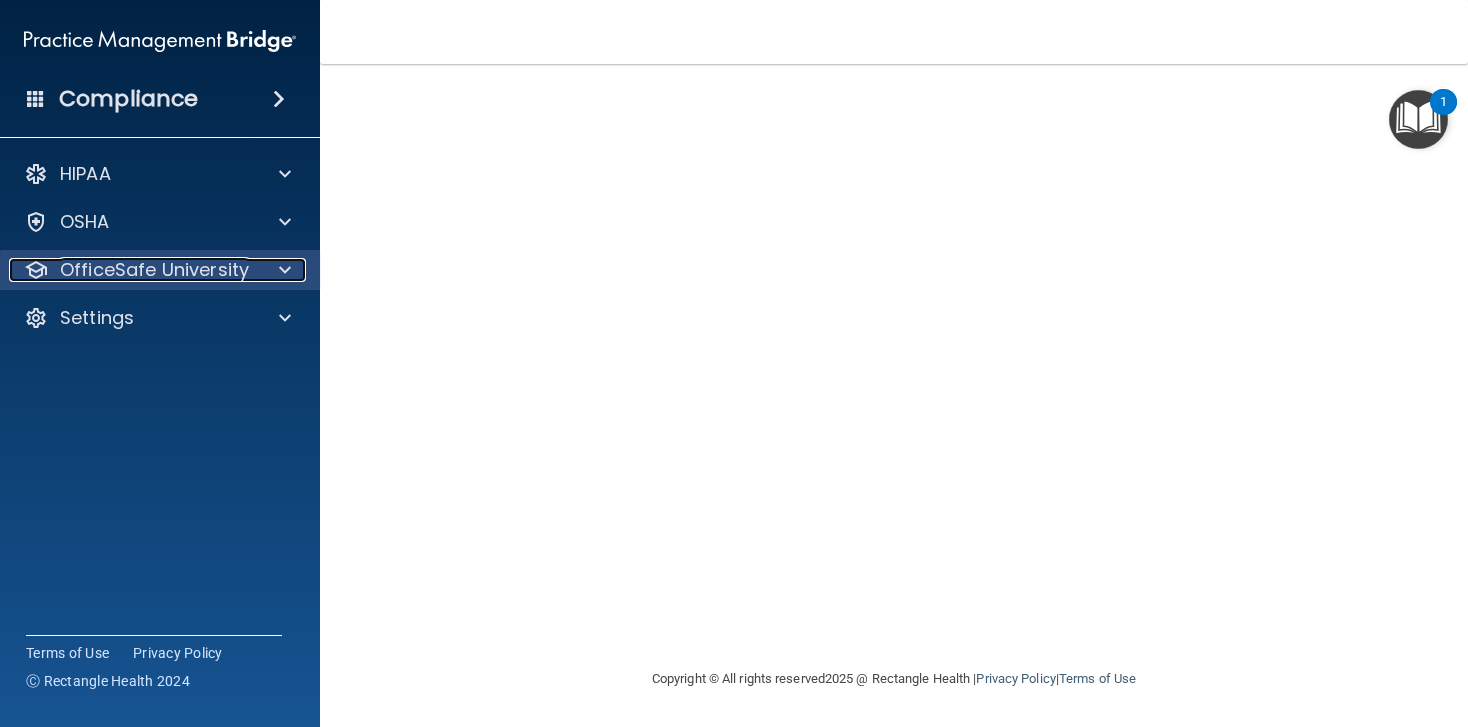 click on "OfficeSafe University" at bounding box center (154, 270) 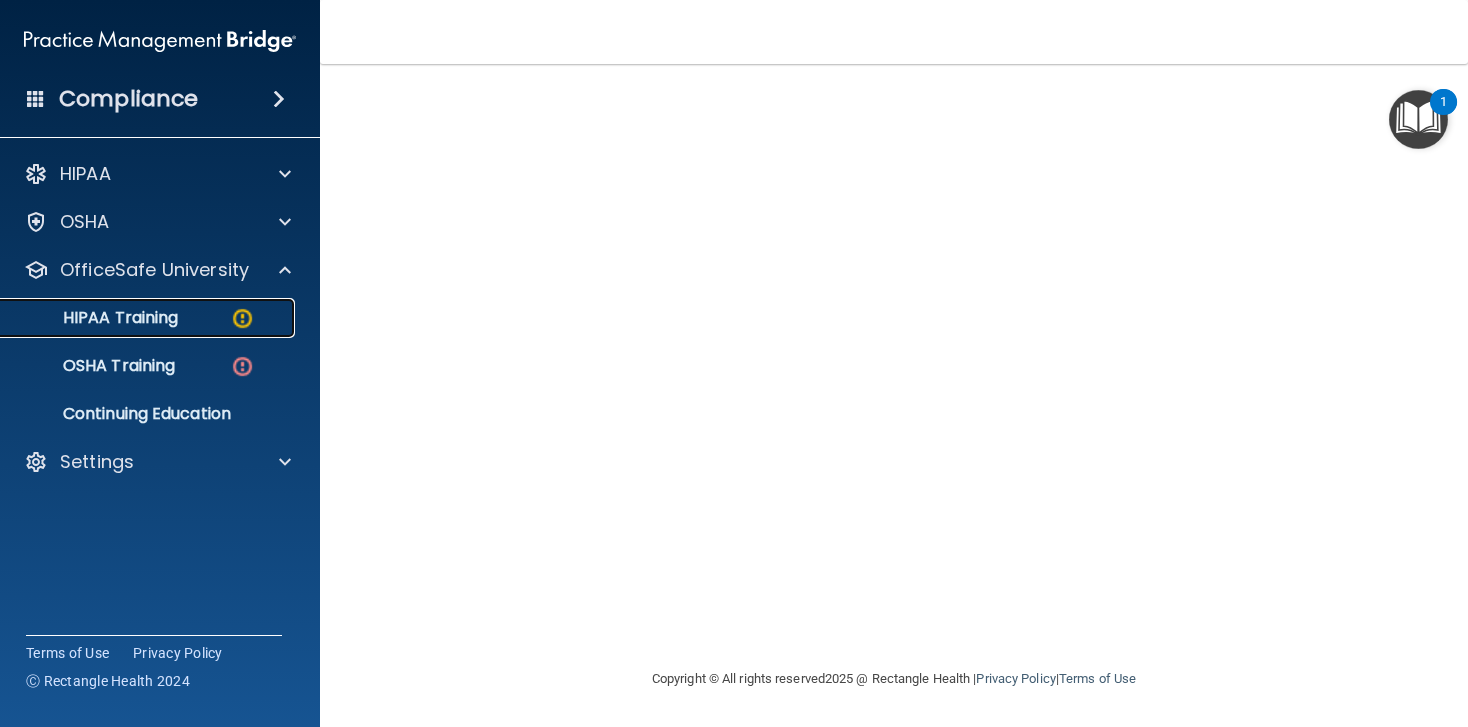 click on "HIPAA Training" at bounding box center (137, 318) 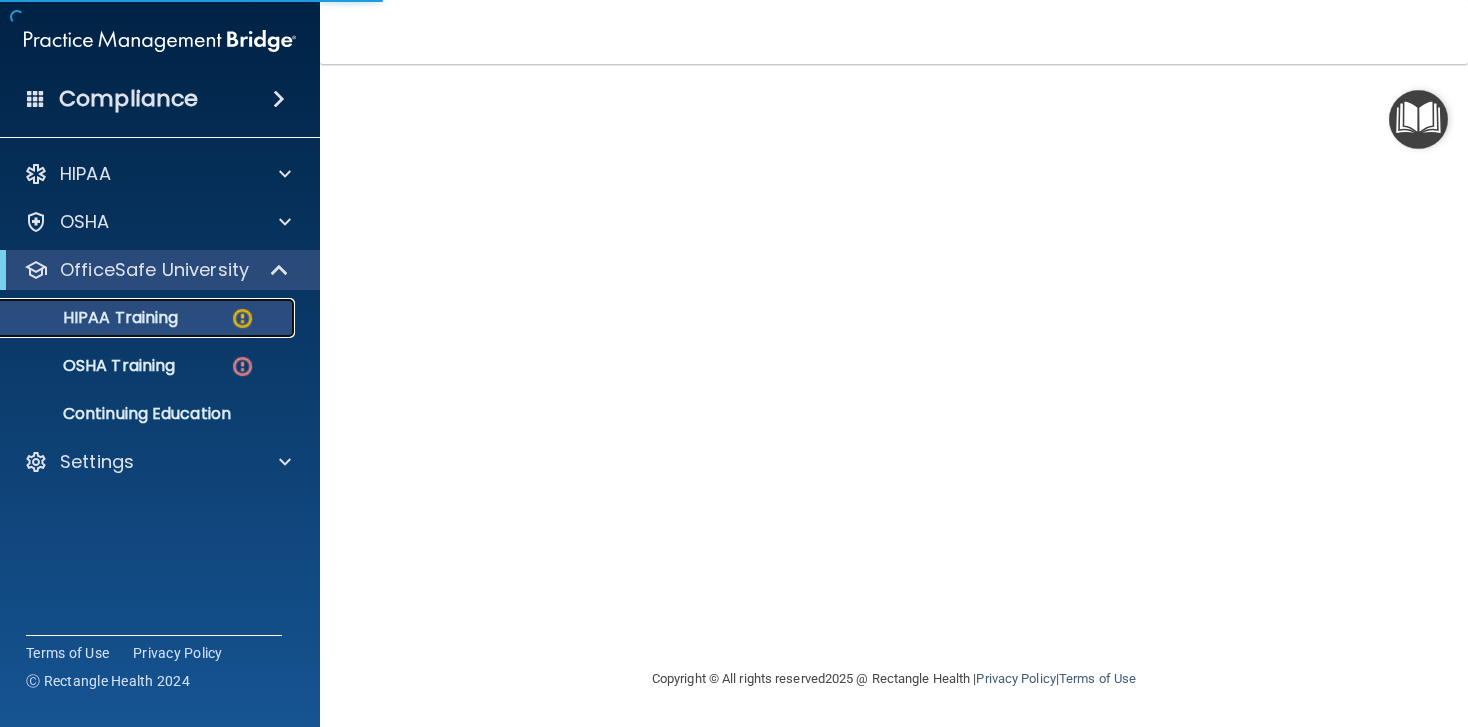 click on "HIPAA Training" at bounding box center (149, 318) 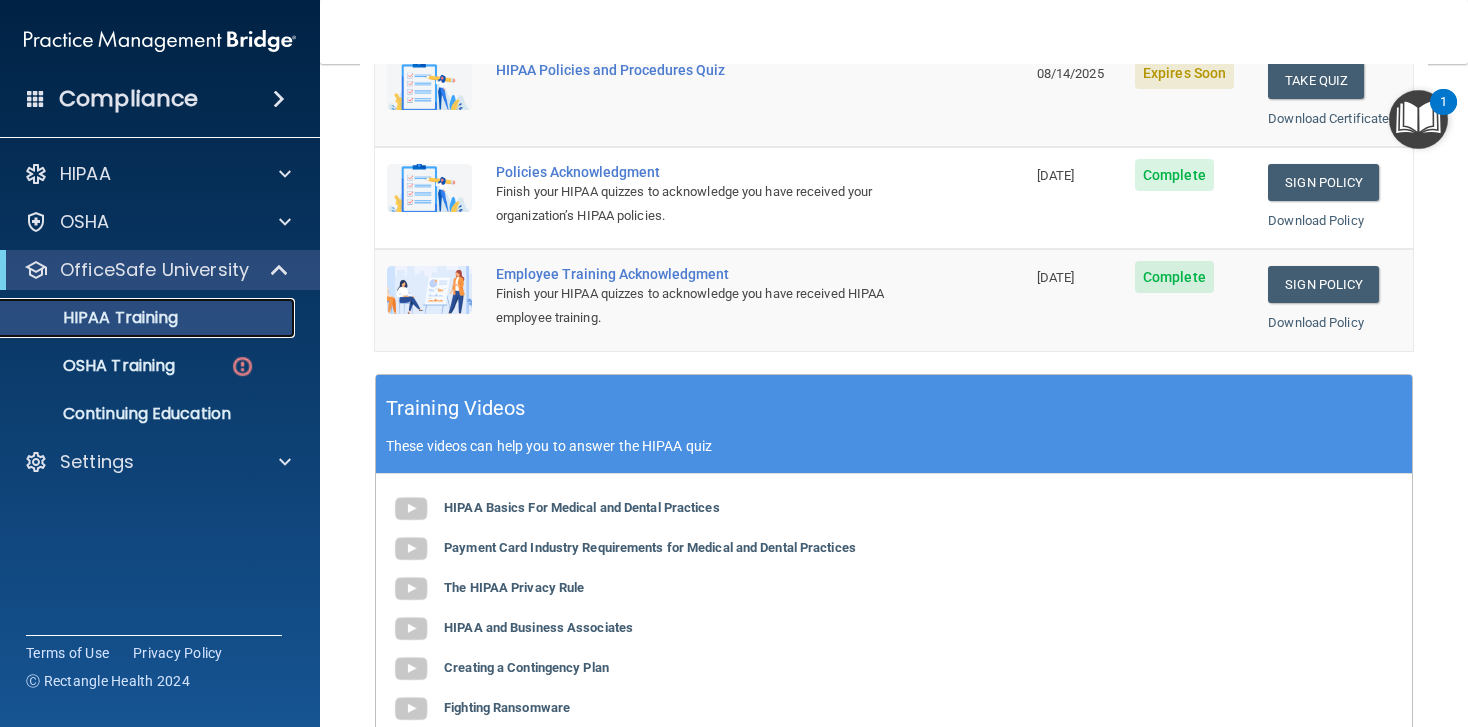 scroll, scrollTop: 300, scrollLeft: 0, axis: vertical 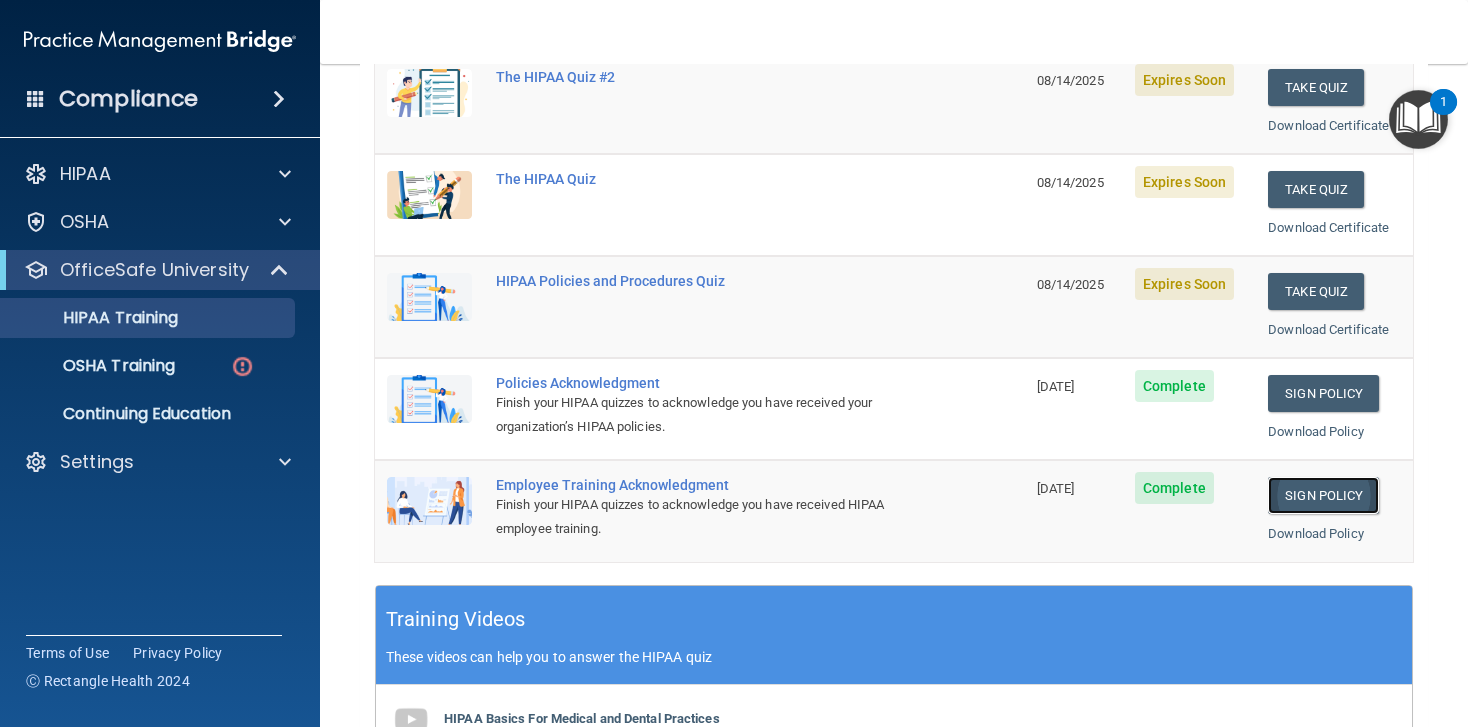 click on "Sign Policy" at bounding box center [1323, 495] 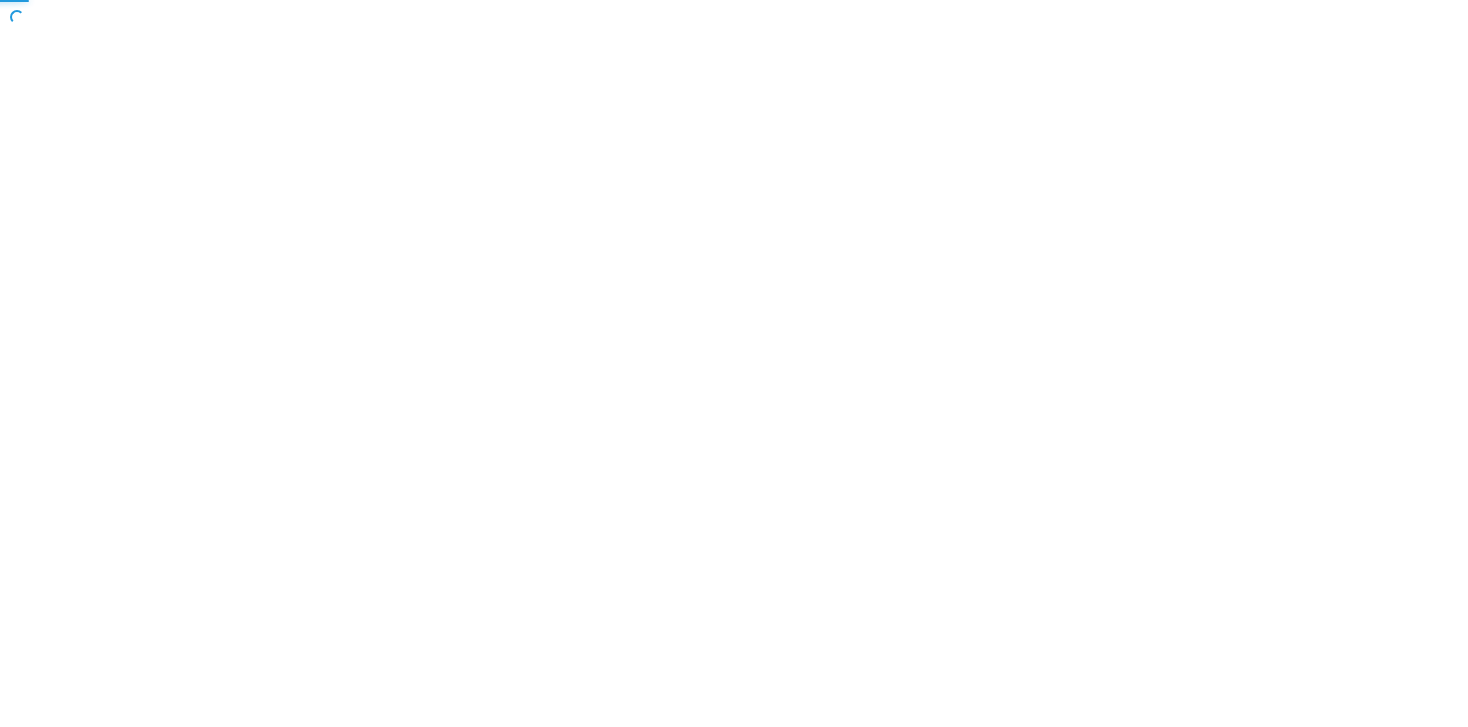 scroll, scrollTop: 0, scrollLeft: 0, axis: both 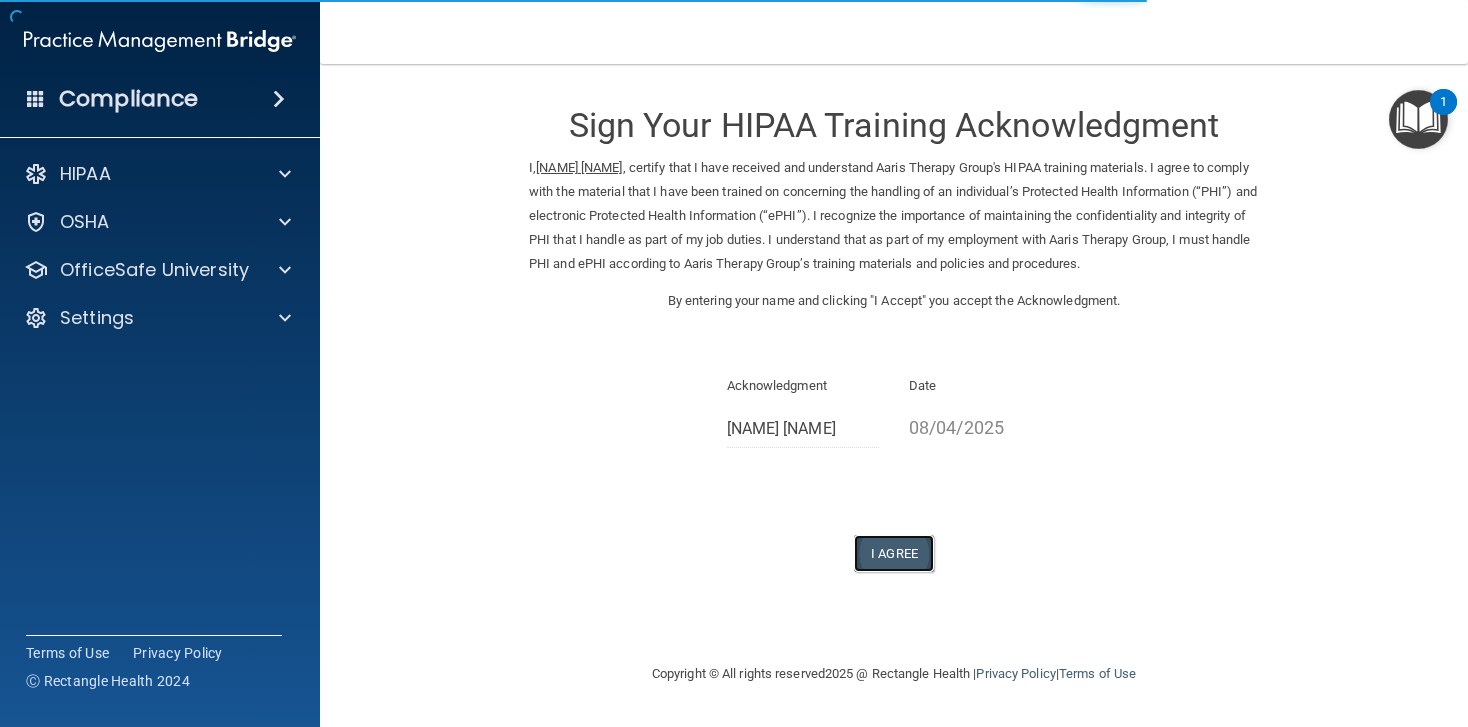 click on "I Agree" at bounding box center (894, 553) 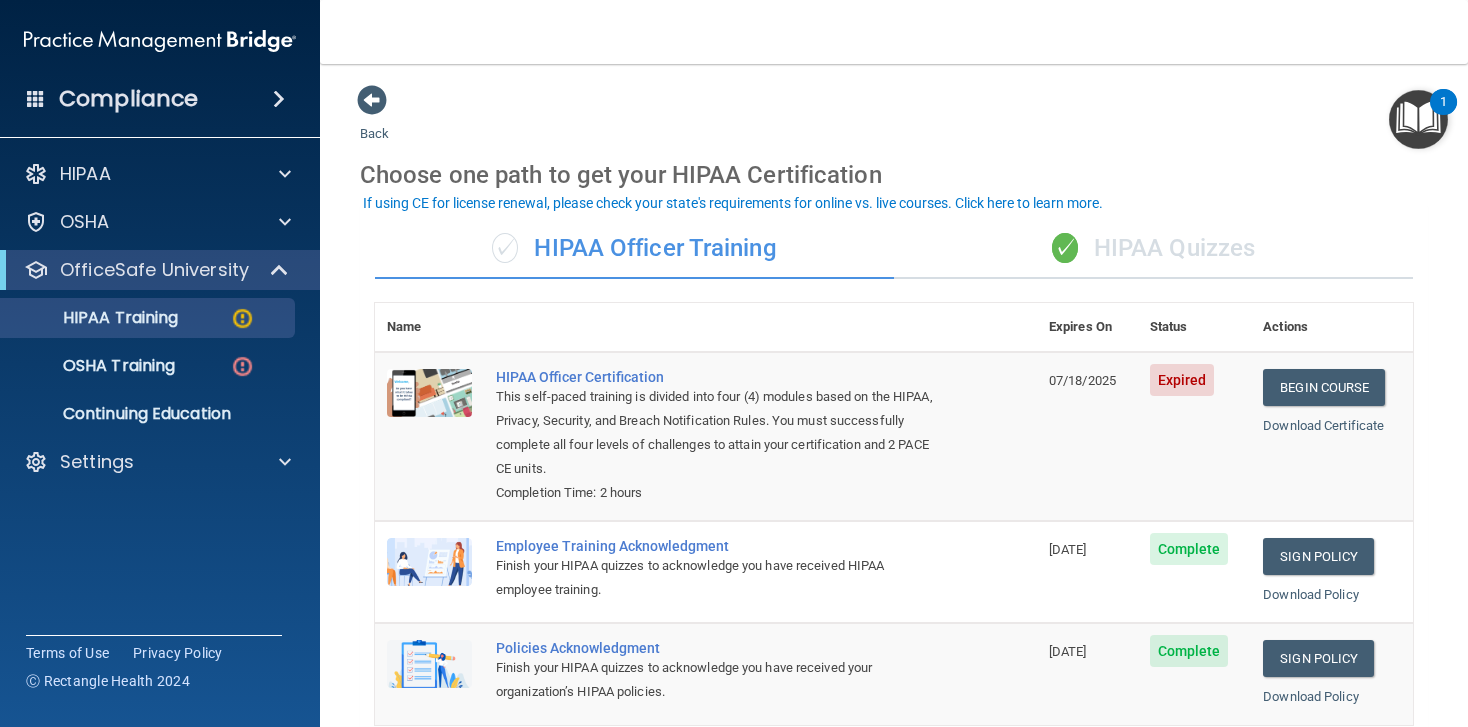scroll, scrollTop: 0, scrollLeft: 0, axis: both 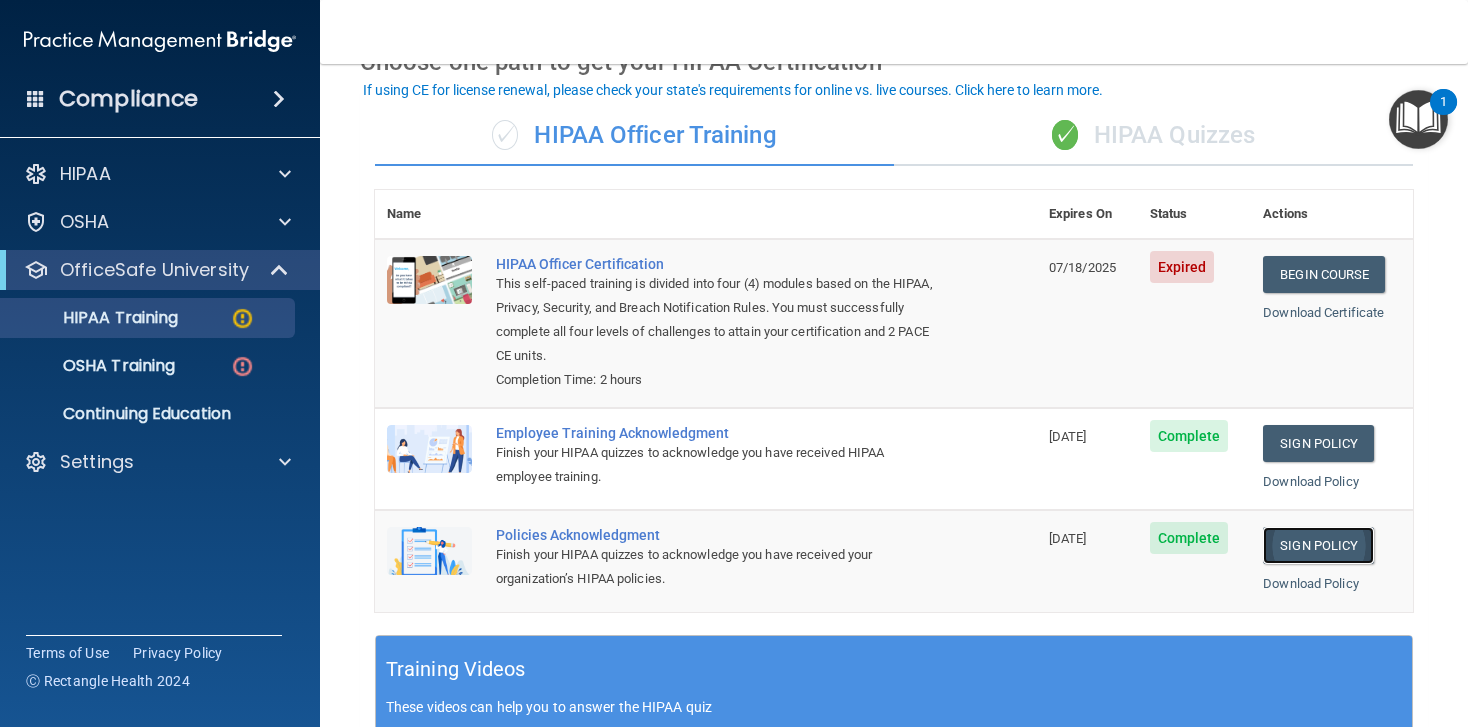 click on "Sign Policy" at bounding box center (1318, 545) 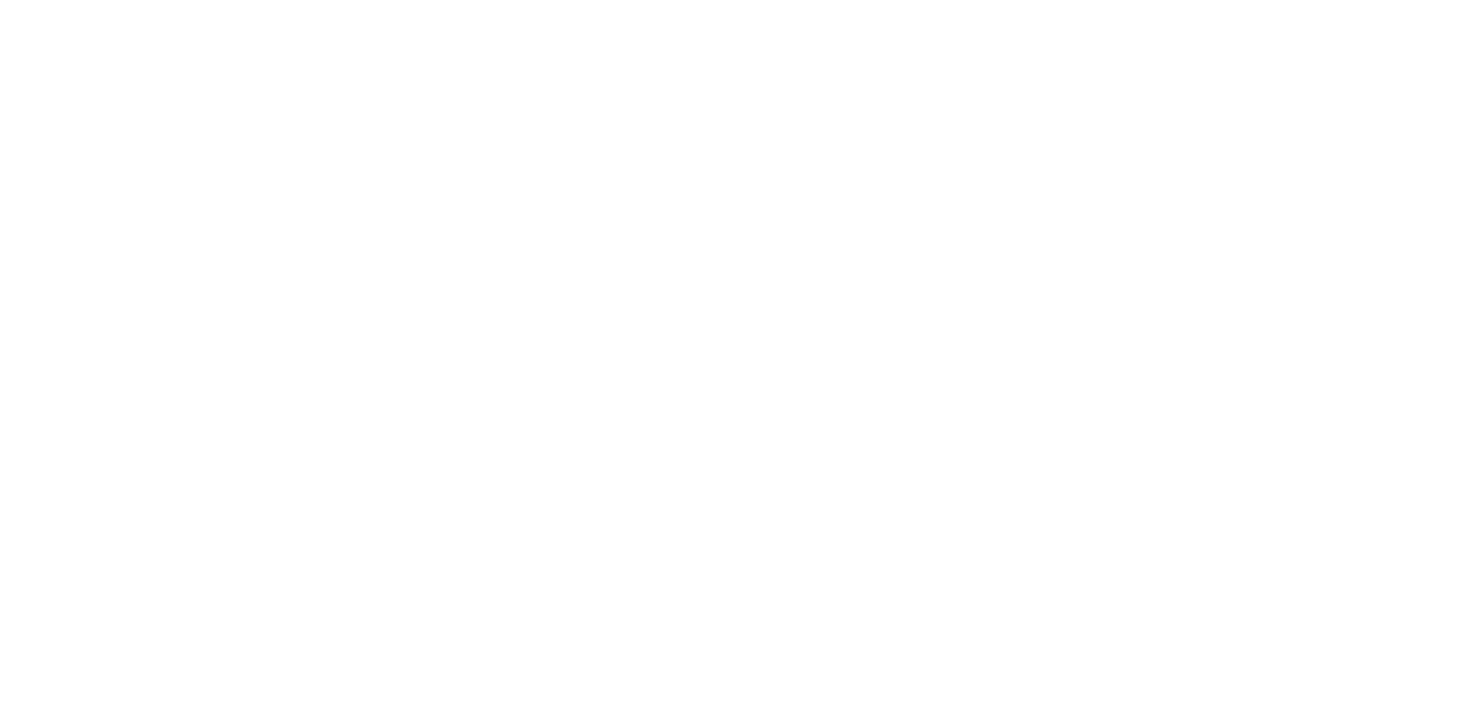 scroll, scrollTop: 0, scrollLeft: 0, axis: both 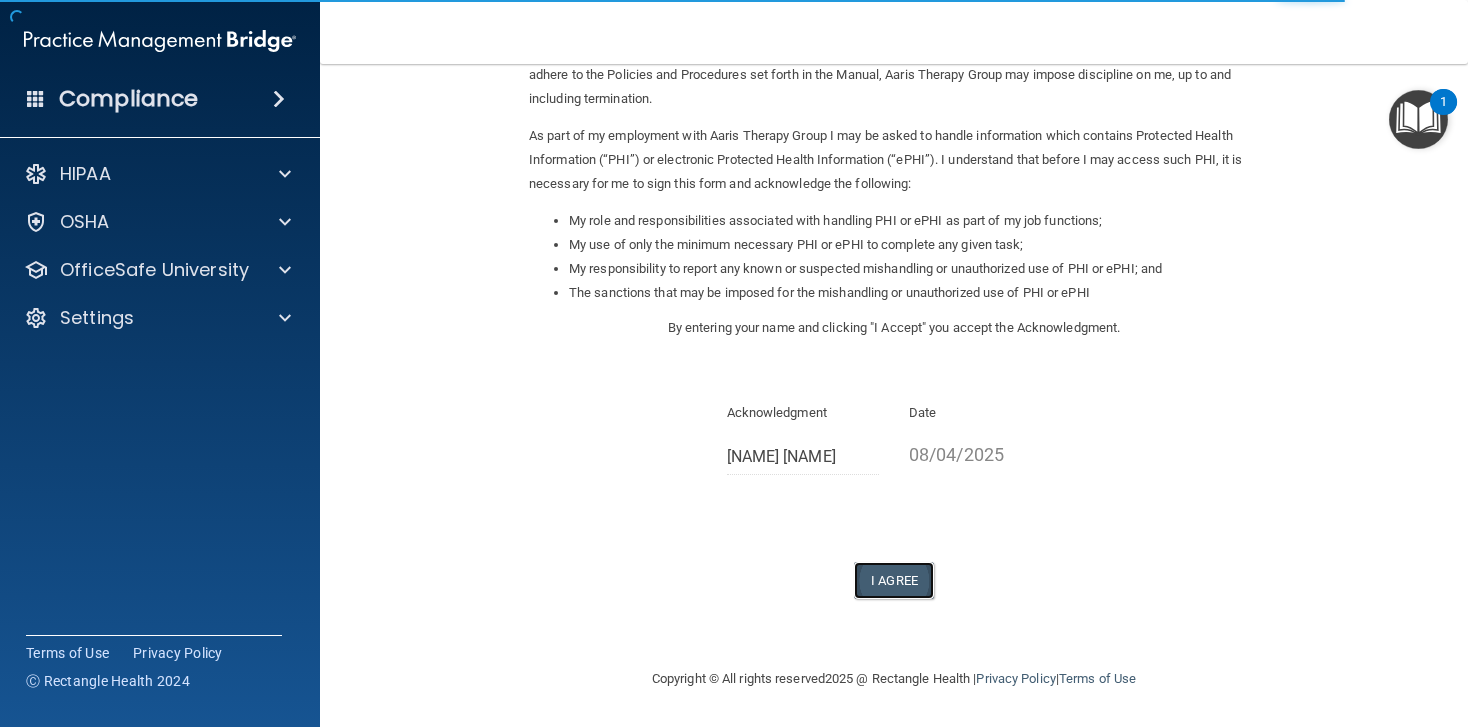 click on "I Agree" at bounding box center (894, 580) 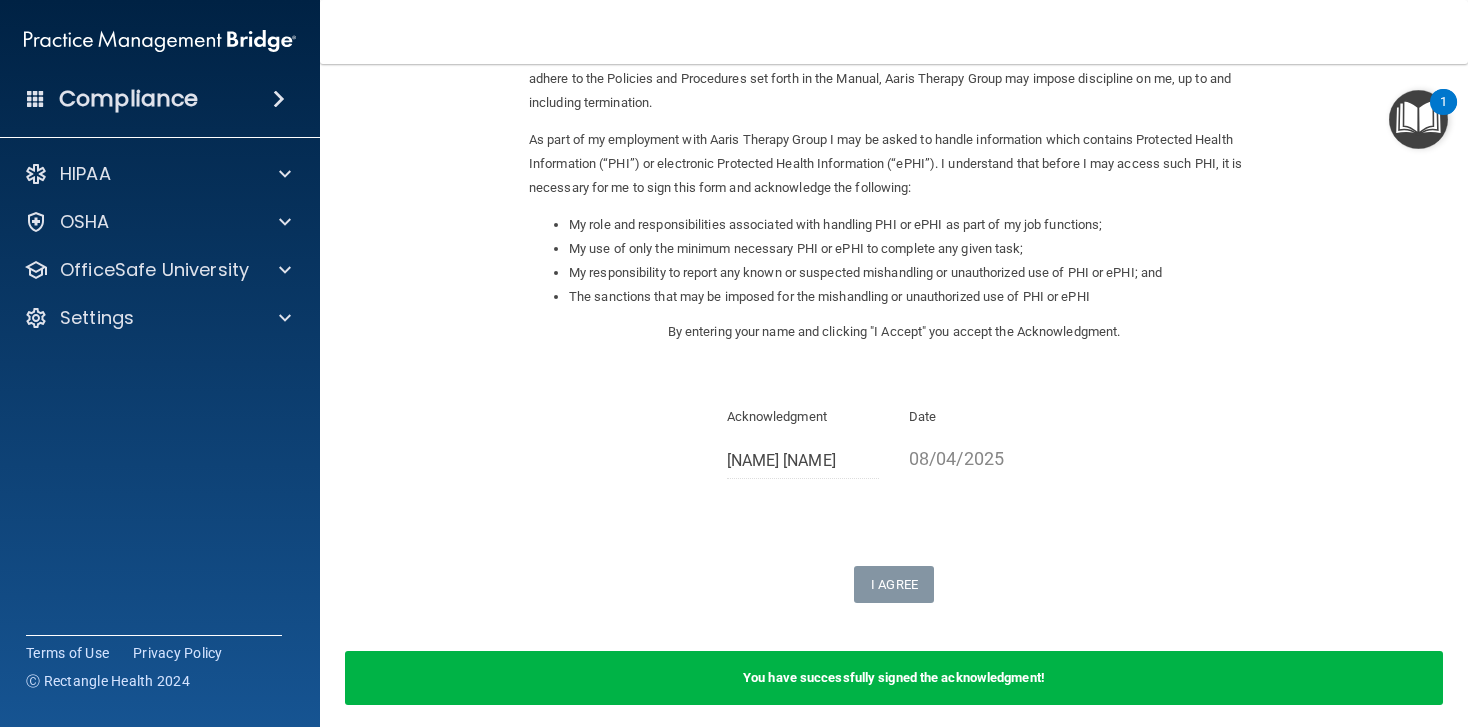 scroll, scrollTop: 0, scrollLeft: 0, axis: both 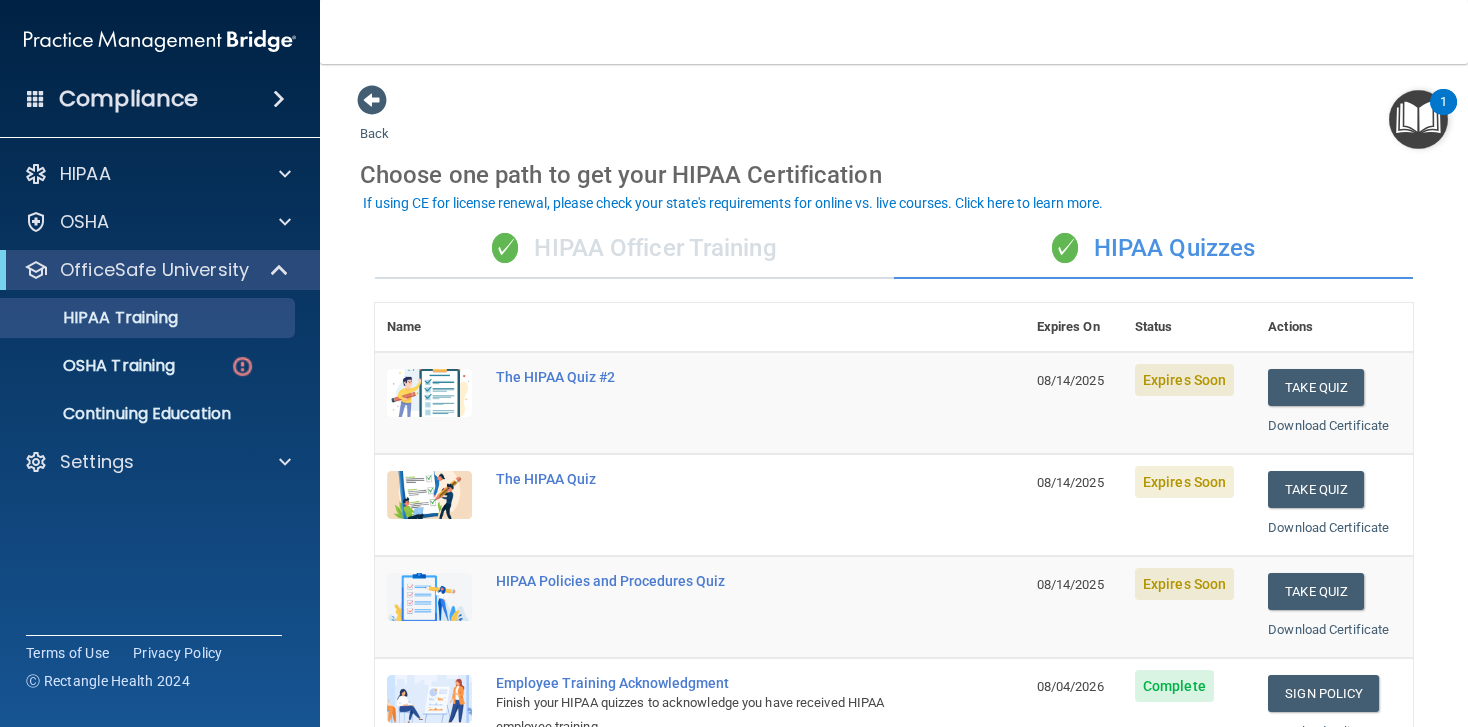 click on "✓   HIPAA Officer Training" at bounding box center (634, 249) 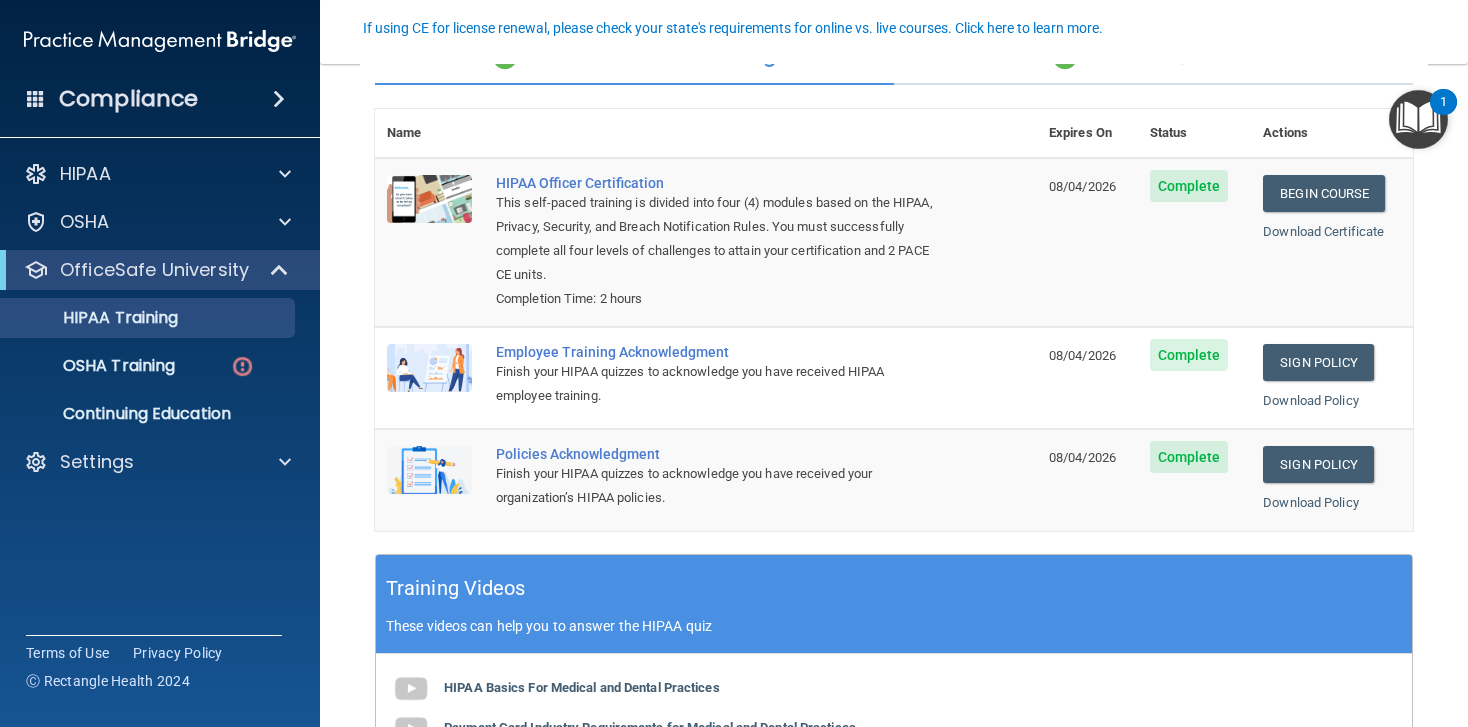 scroll, scrollTop: 268, scrollLeft: 0, axis: vertical 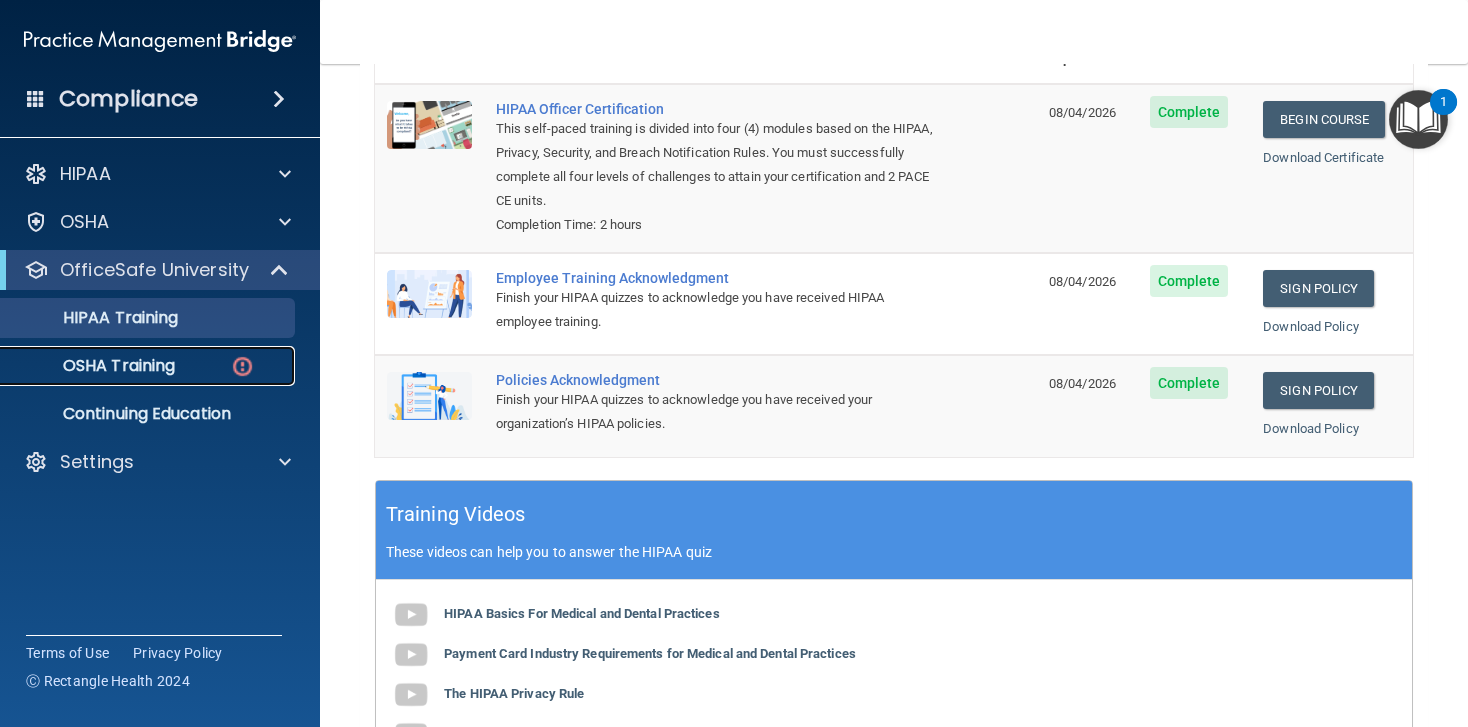 click on "OSHA Training" at bounding box center [94, 366] 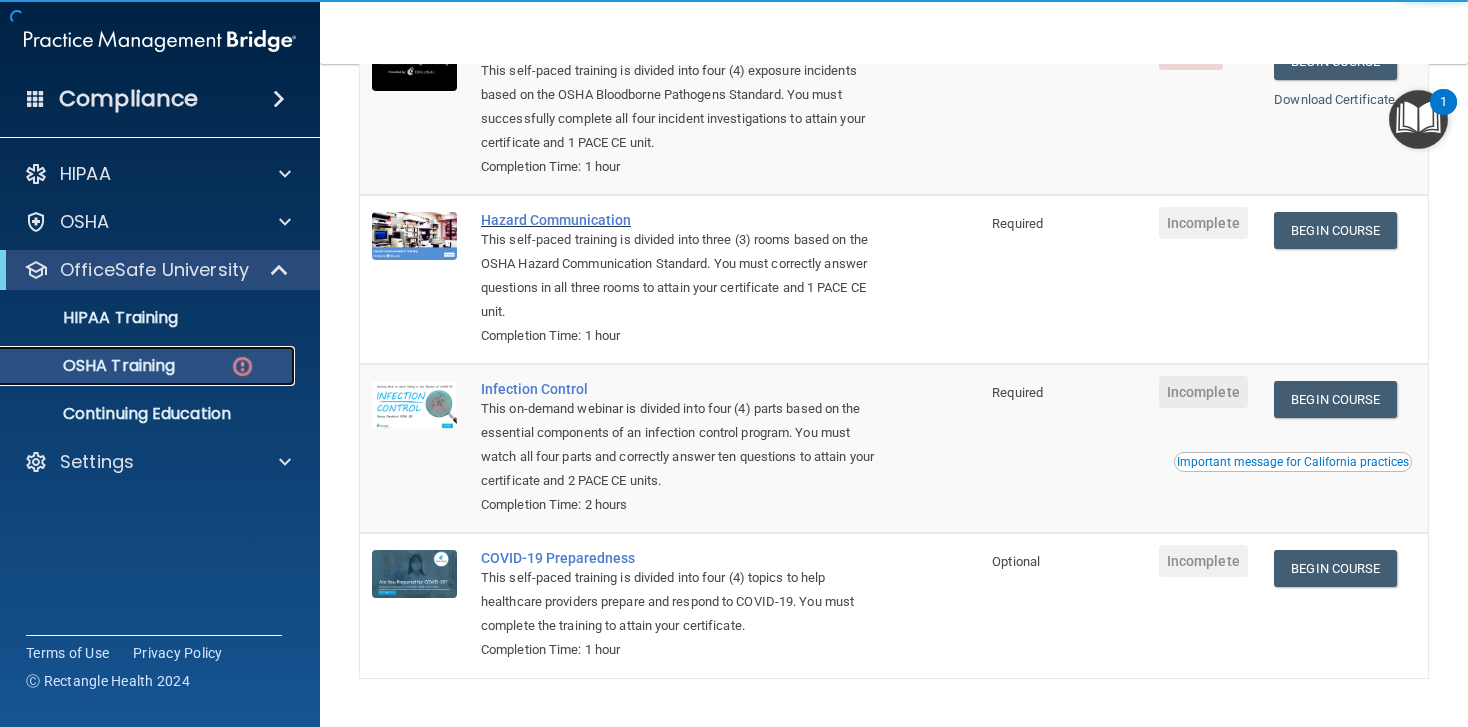 scroll, scrollTop: 0, scrollLeft: 0, axis: both 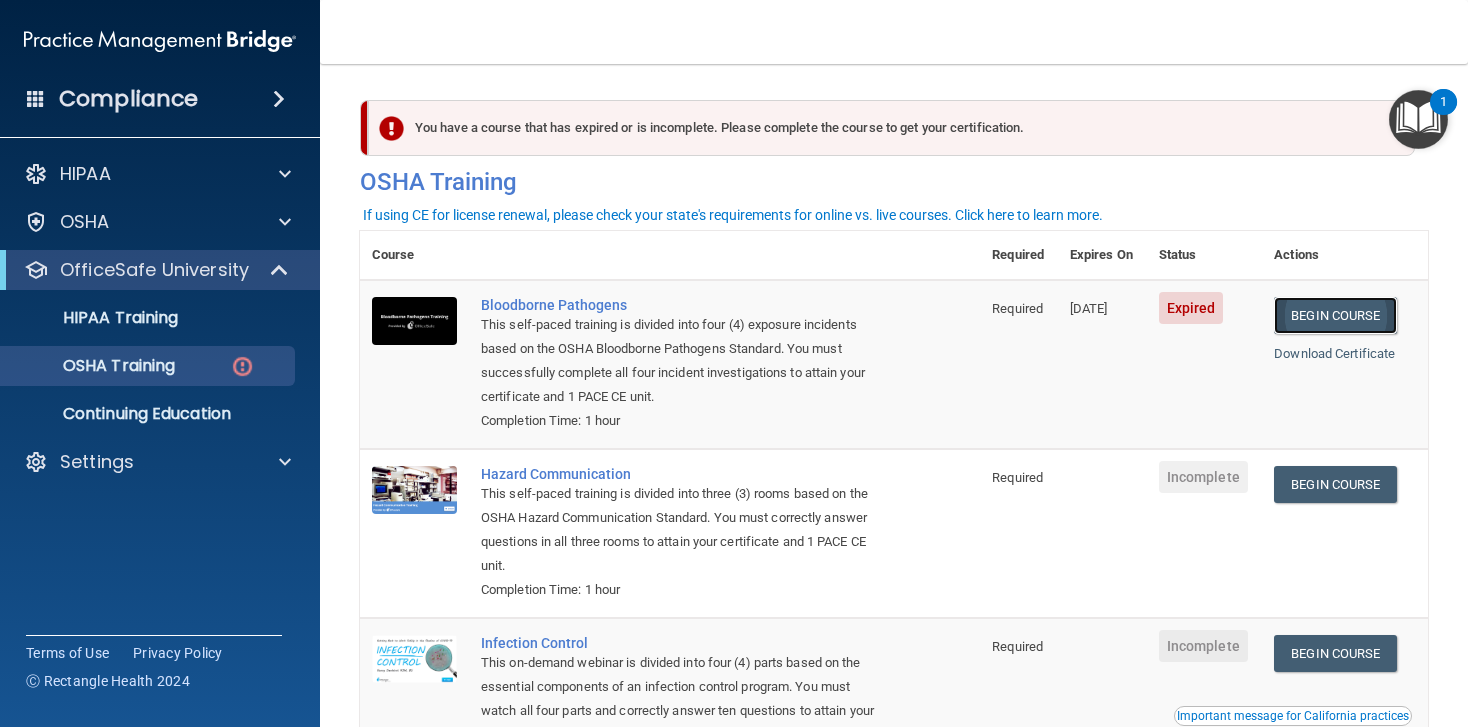 click on "Begin Course" at bounding box center (1335, 315) 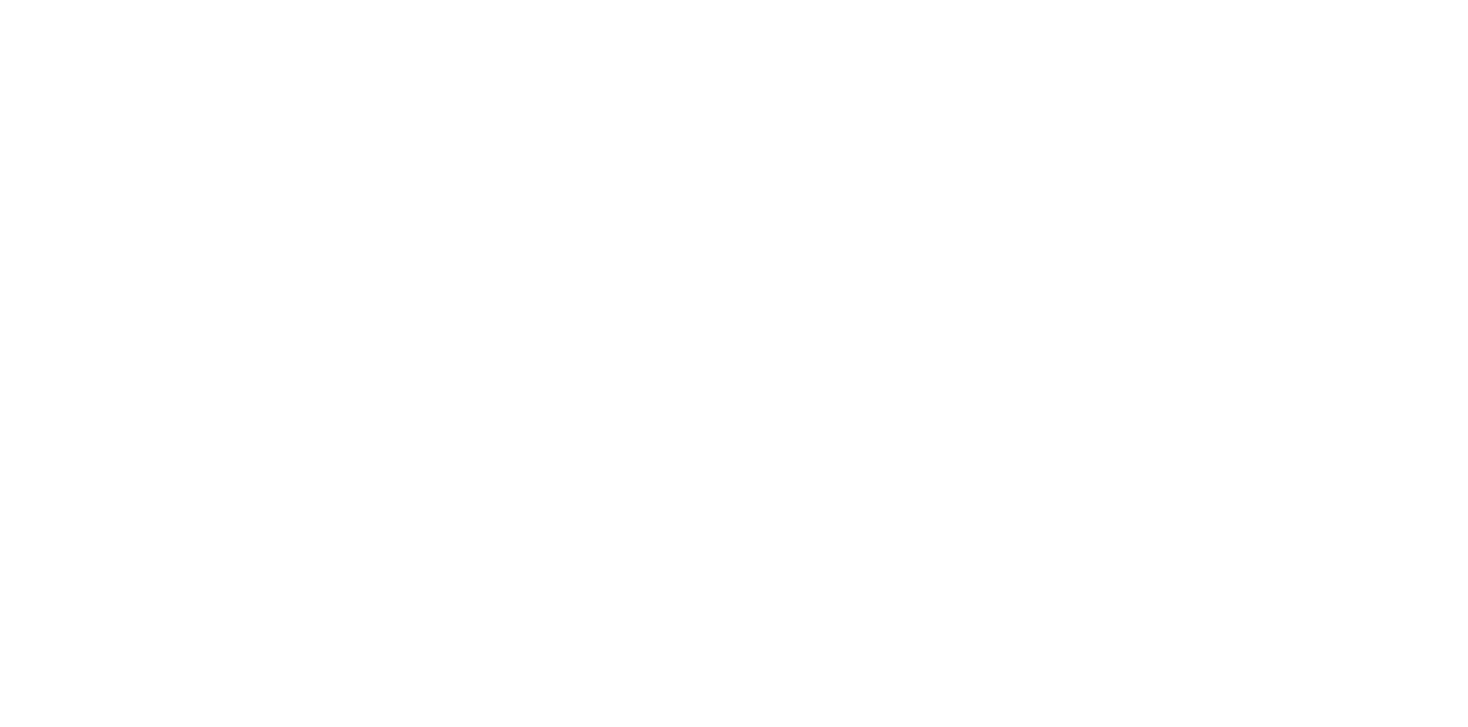scroll, scrollTop: 0, scrollLeft: 0, axis: both 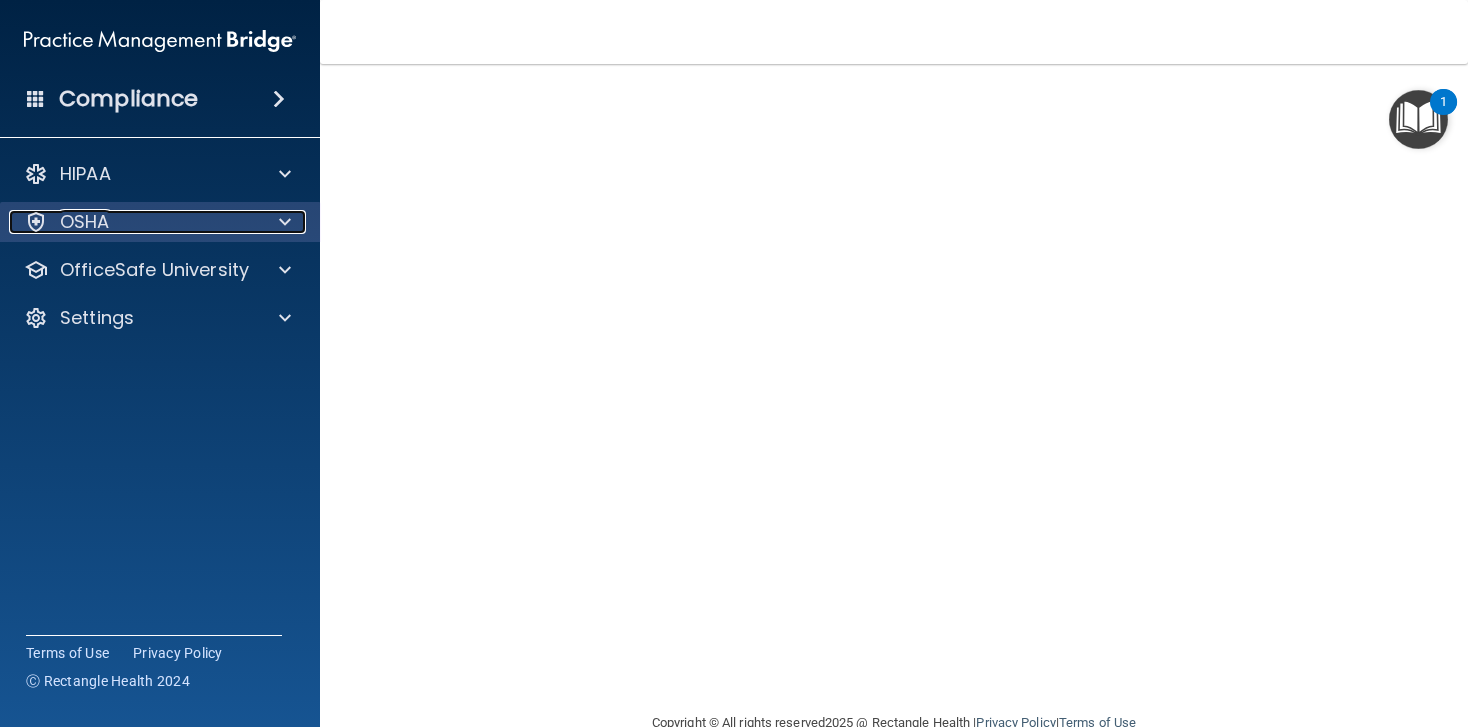 click on "OSHA" at bounding box center (133, 222) 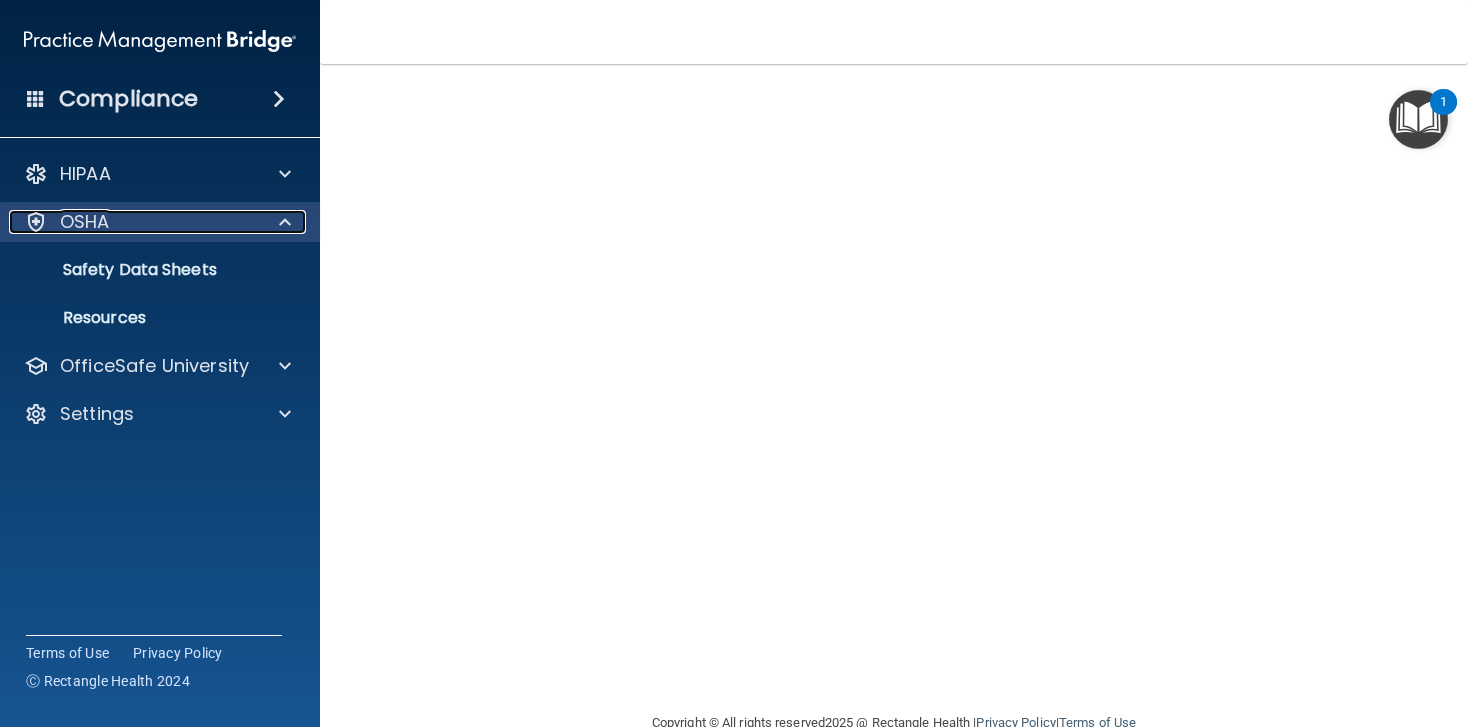 click on "OSHA" at bounding box center (85, 222) 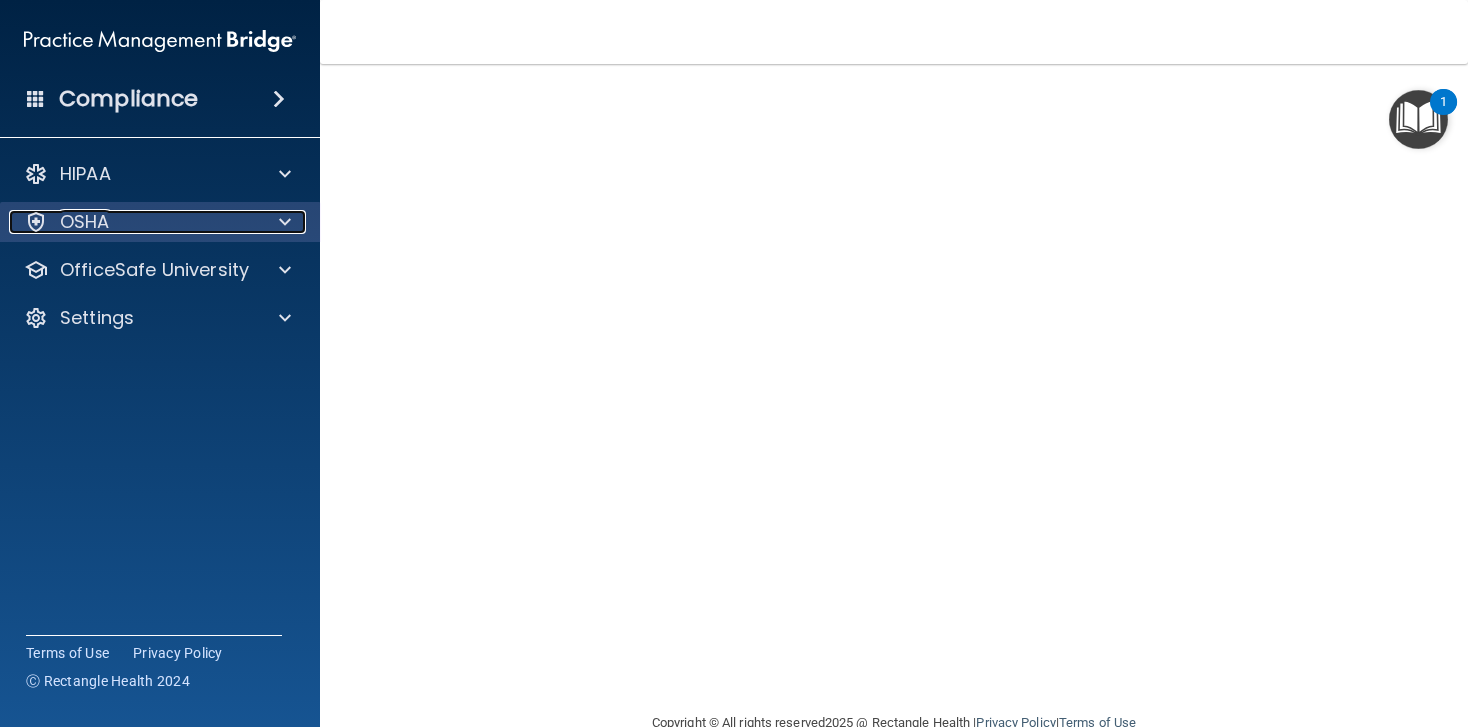 click on "OSHA" at bounding box center (85, 222) 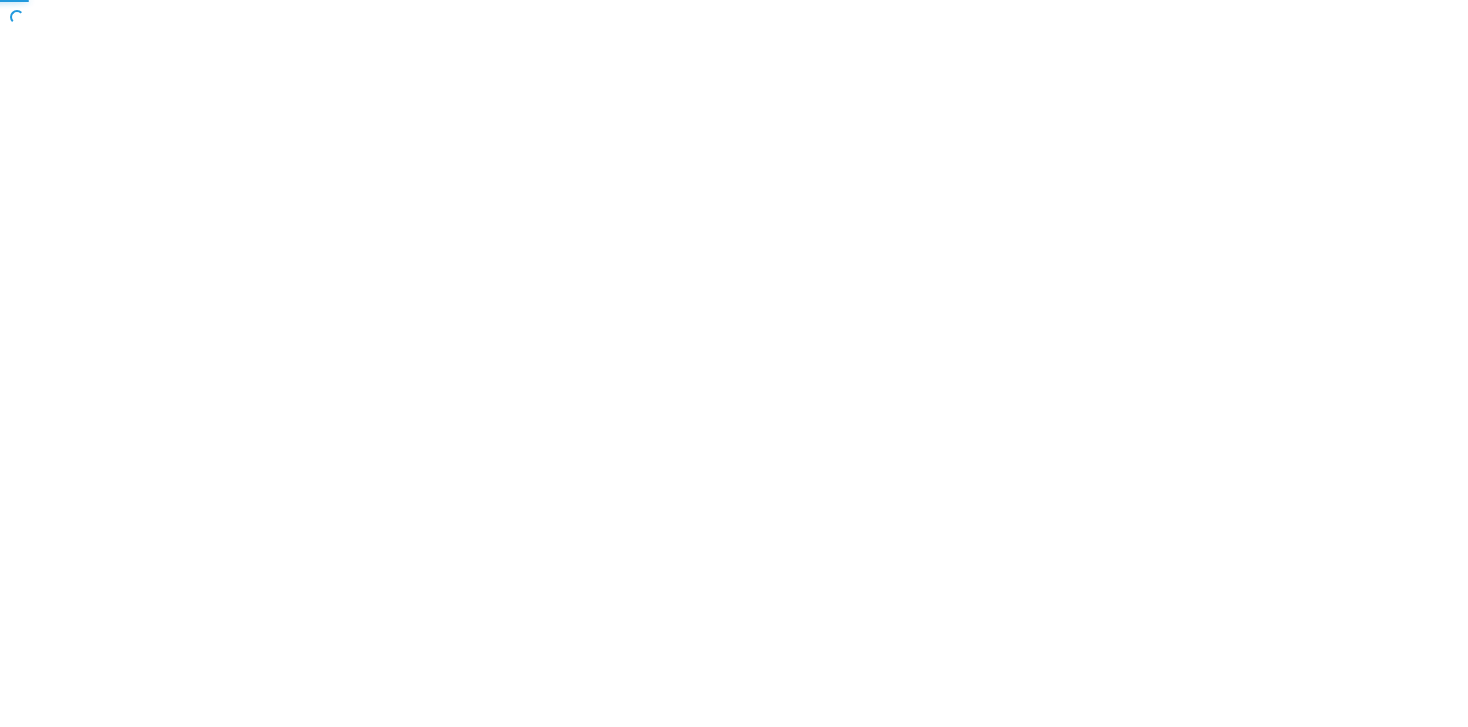scroll, scrollTop: 0, scrollLeft: 0, axis: both 